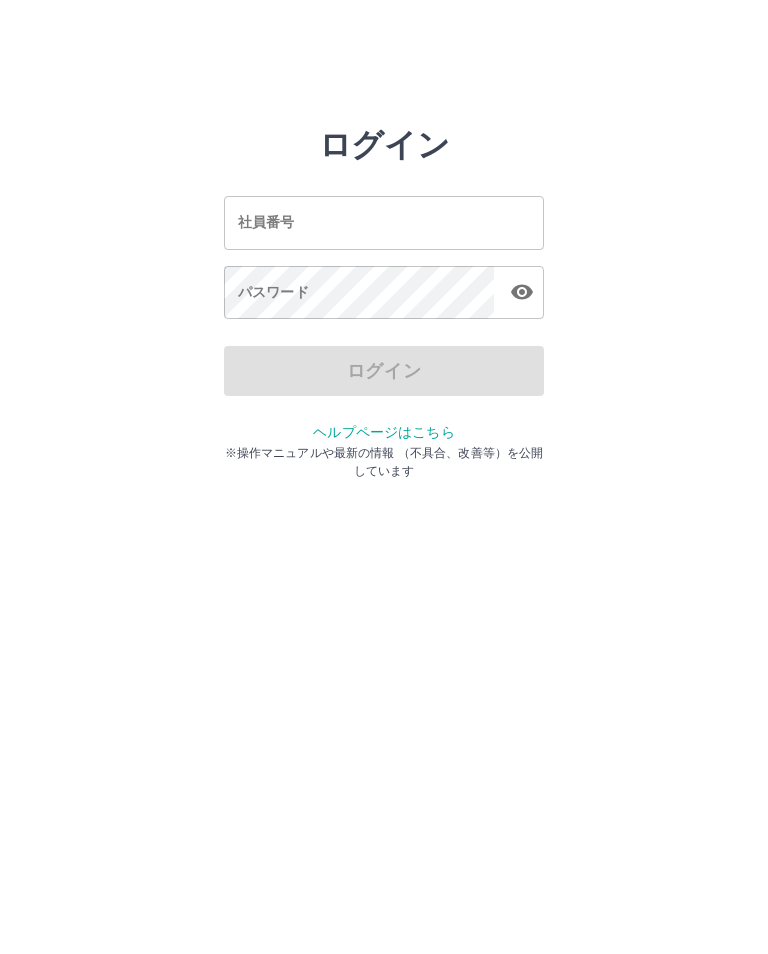 click on "社員番号" at bounding box center [384, 222] 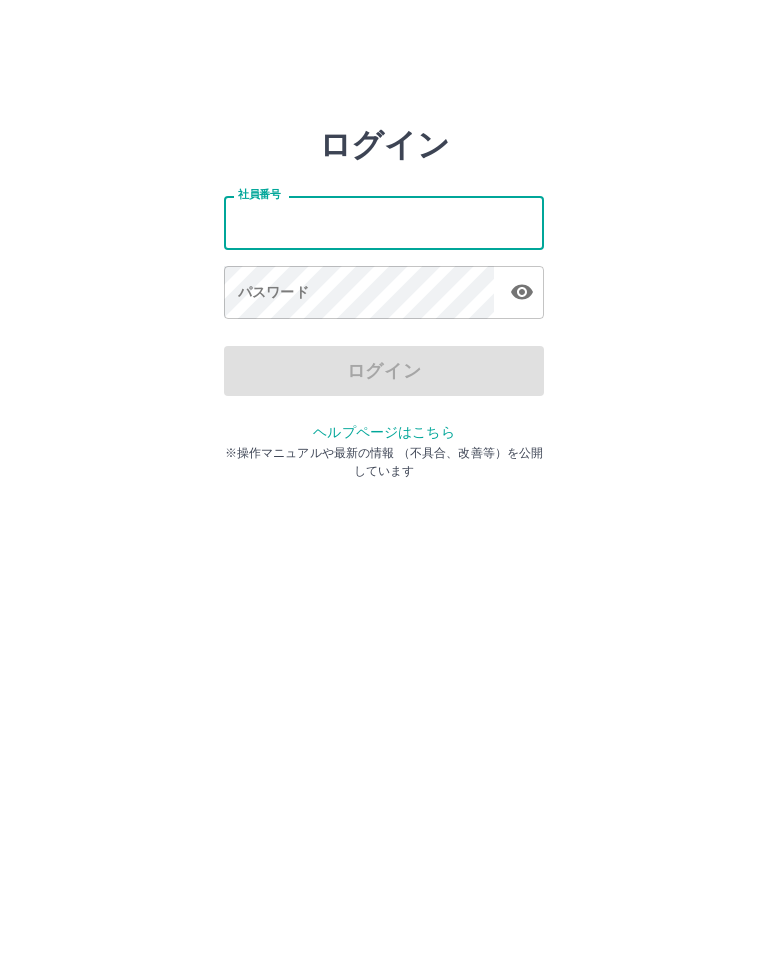 scroll, scrollTop: 0, scrollLeft: 0, axis: both 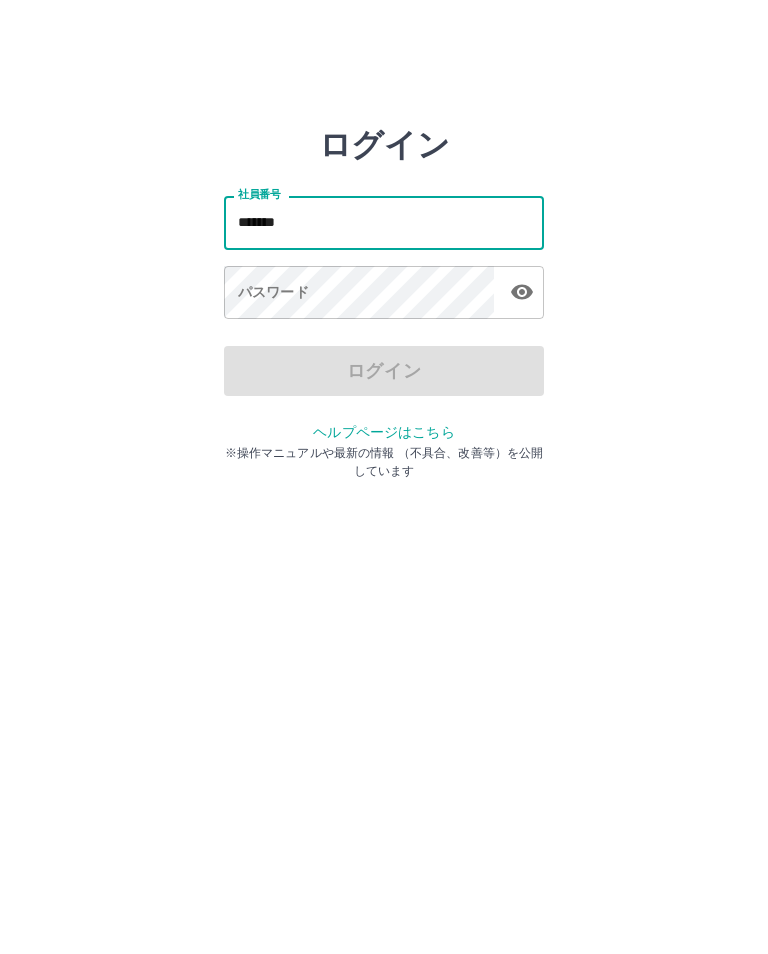 type on "*******" 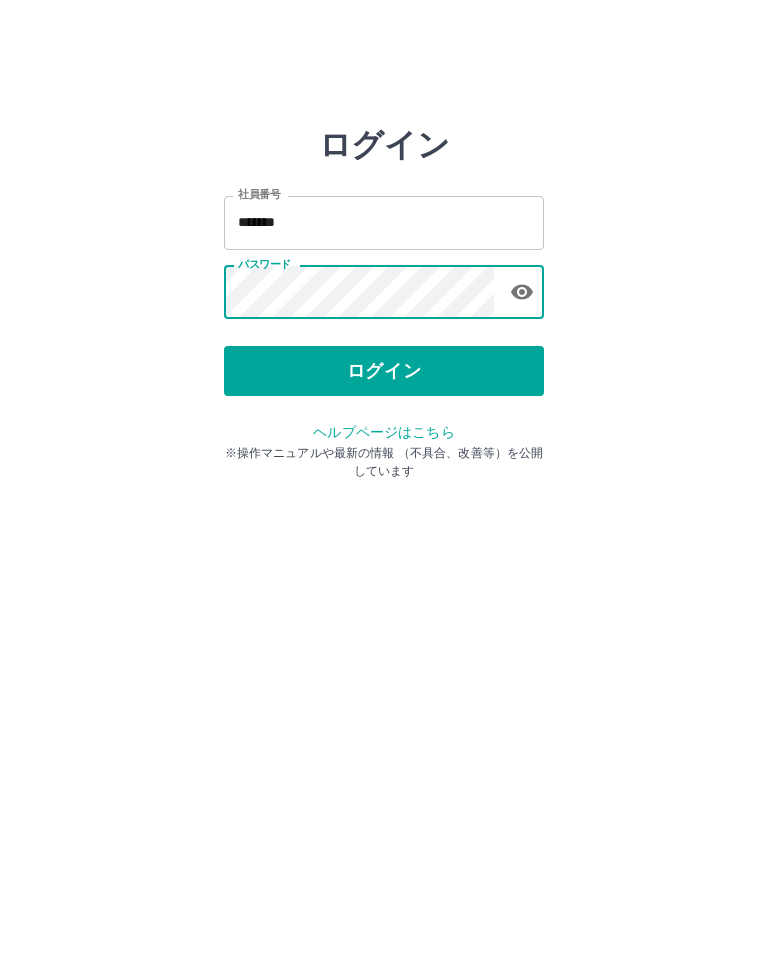 click on "ログイン" at bounding box center (384, 371) 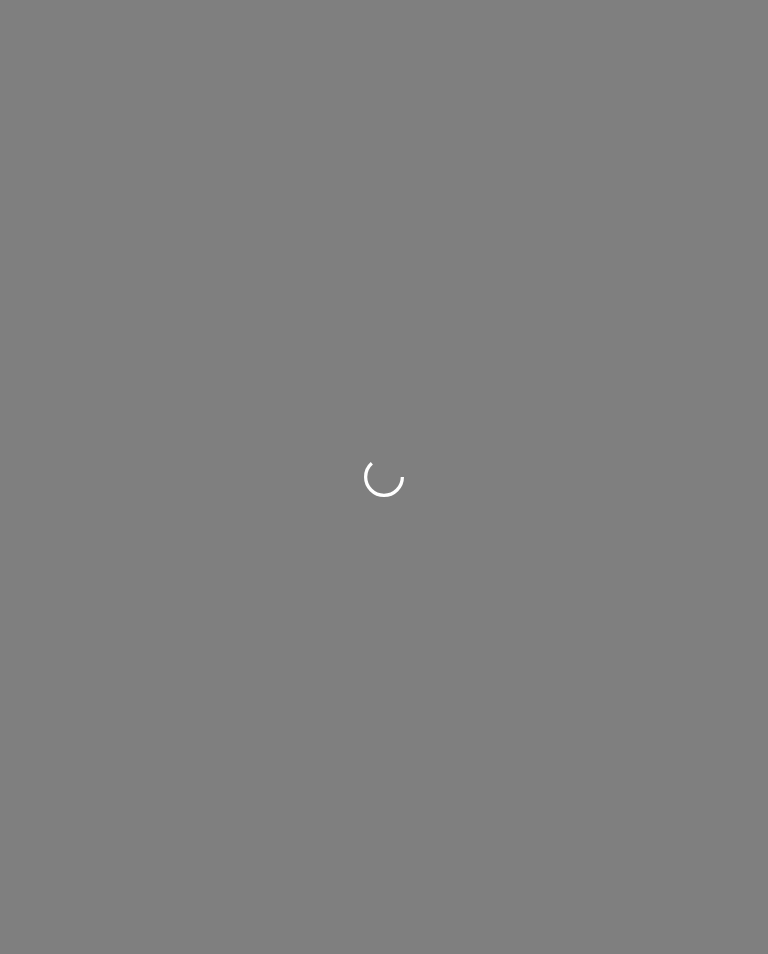scroll, scrollTop: 0, scrollLeft: 0, axis: both 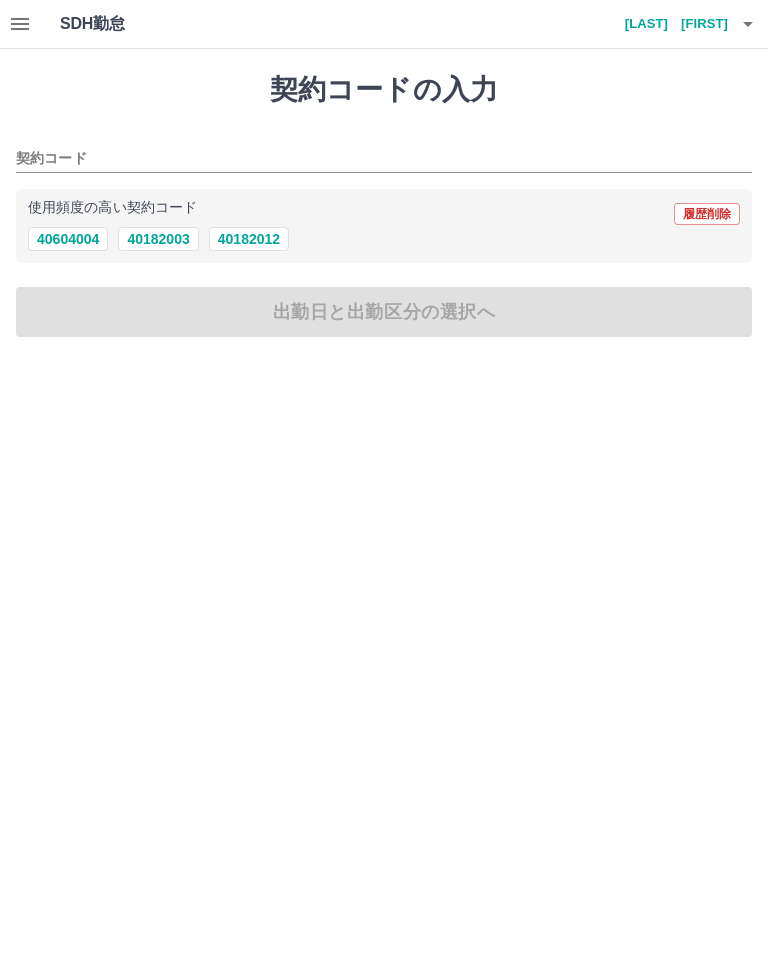 click on "40604004" at bounding box center (68, 239) 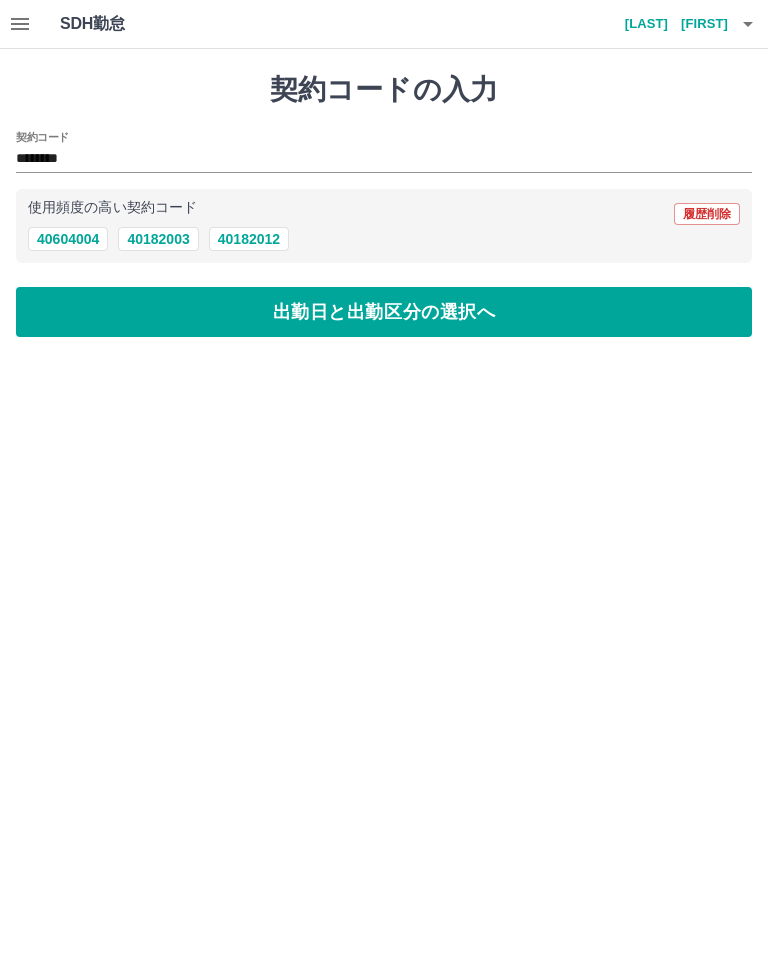 click on "出勤日と出勤区分の選択へ" at bounding box center [384, 312] 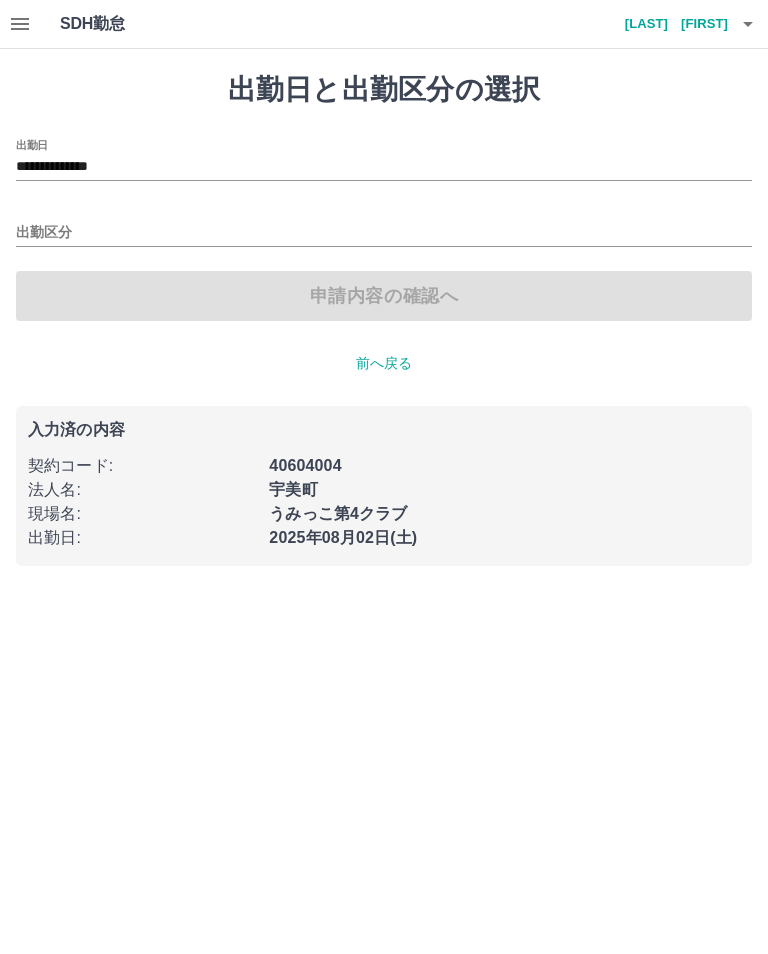 click on "出勤区分" at bounding box center (384, 233) 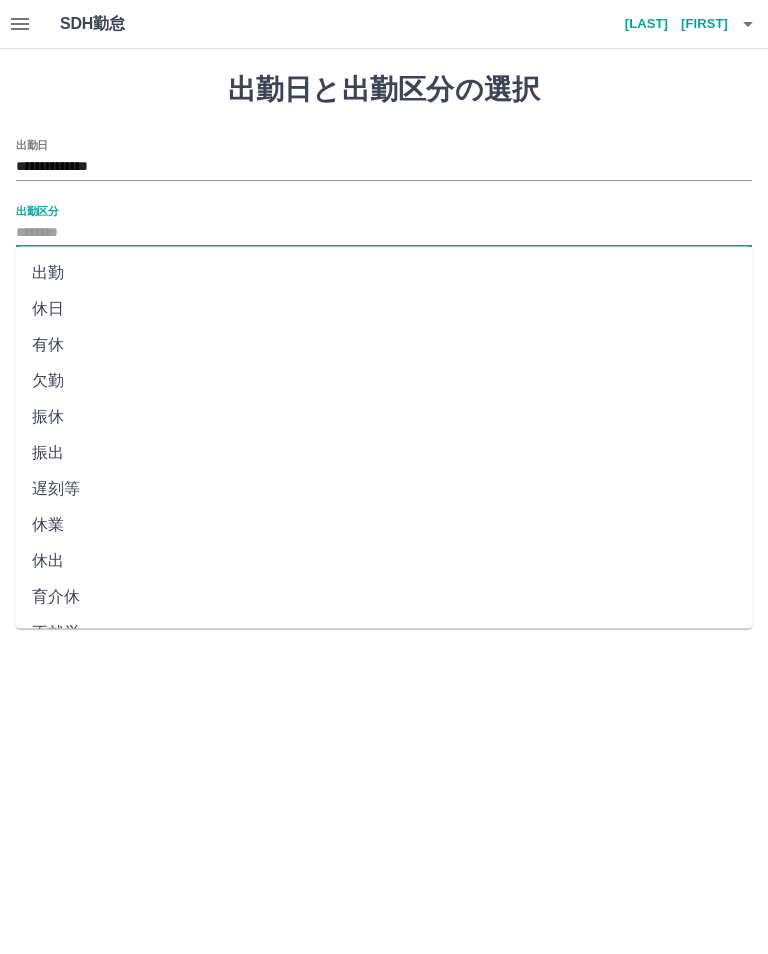 click on "出勤" at bounding box center [384, 273] 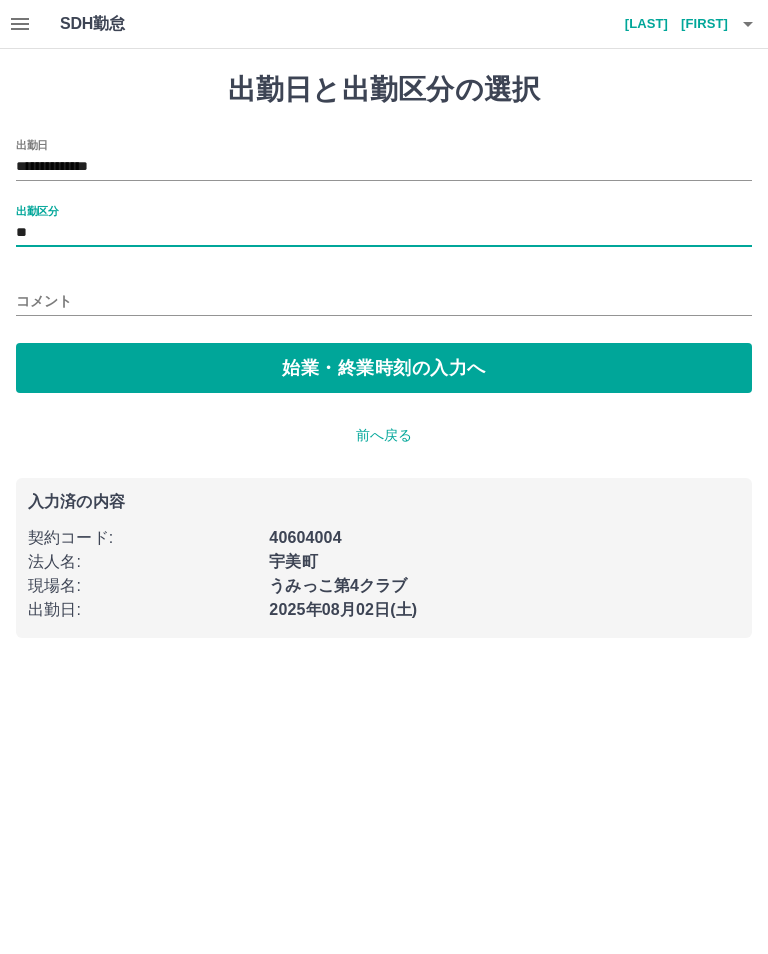click on "始業・終業時刻の入力へ" at bounding box center (384, 368) 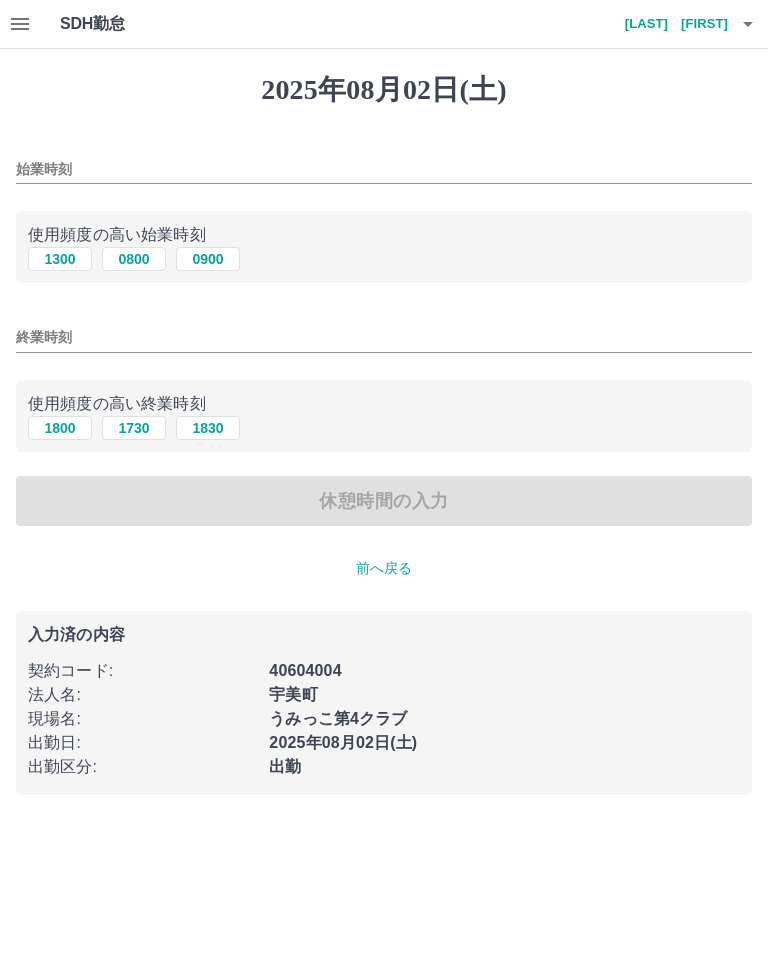 click on "0900" at bounding box center (208, 259) 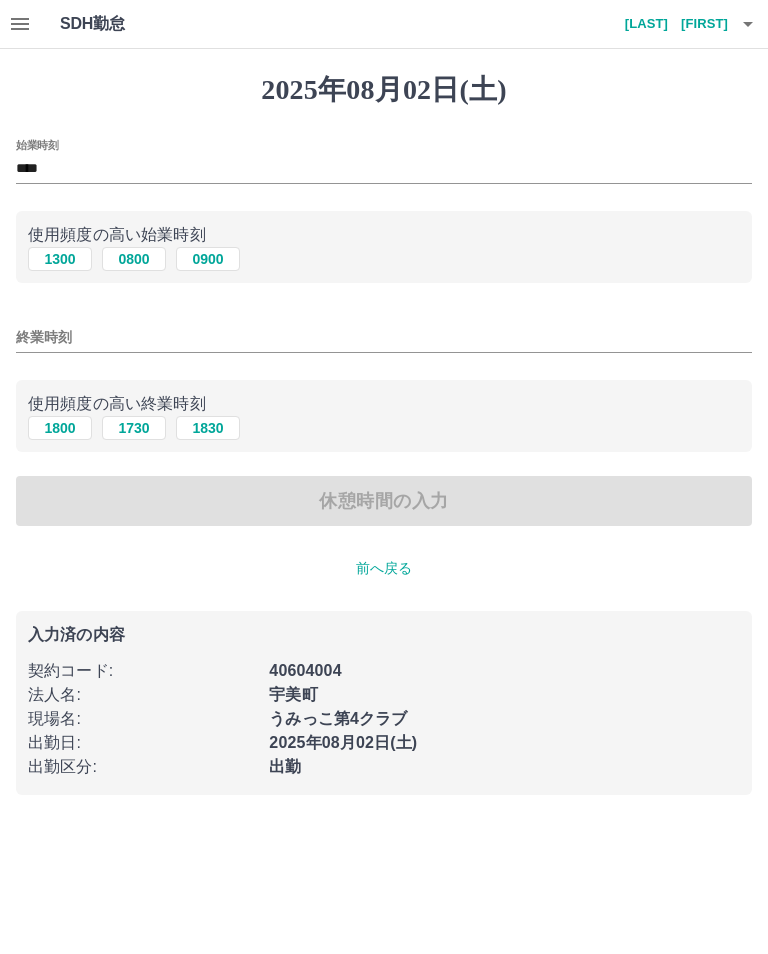 click on "1800" at bounding box center (60, 428) 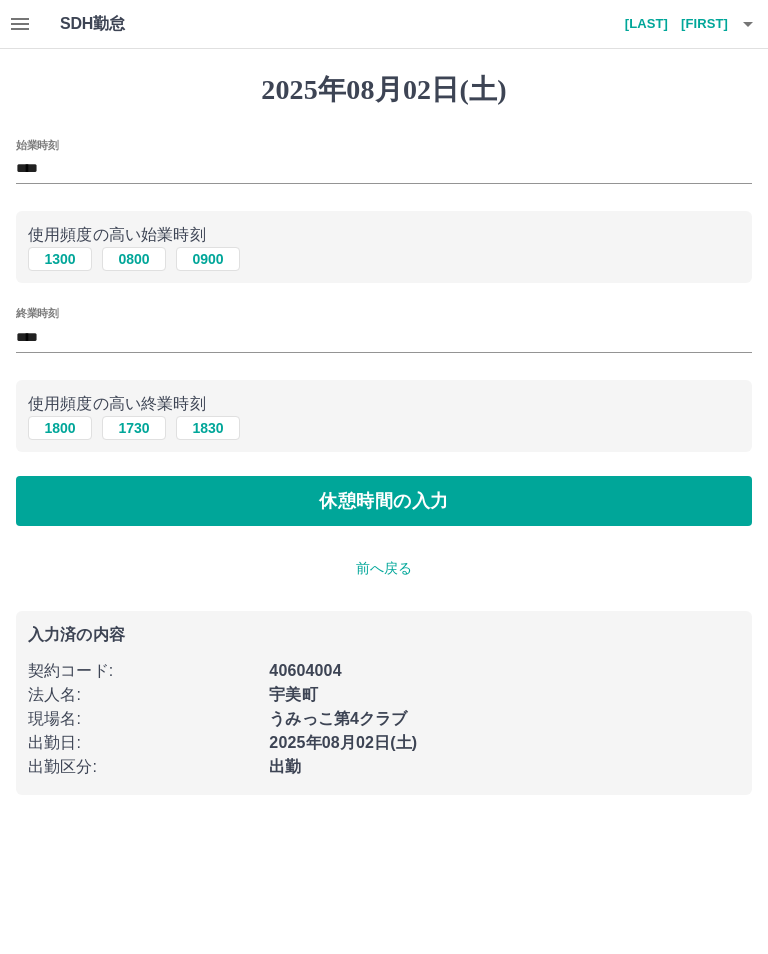 click on "休憩時間の入力" at bounding box center [384, 501] 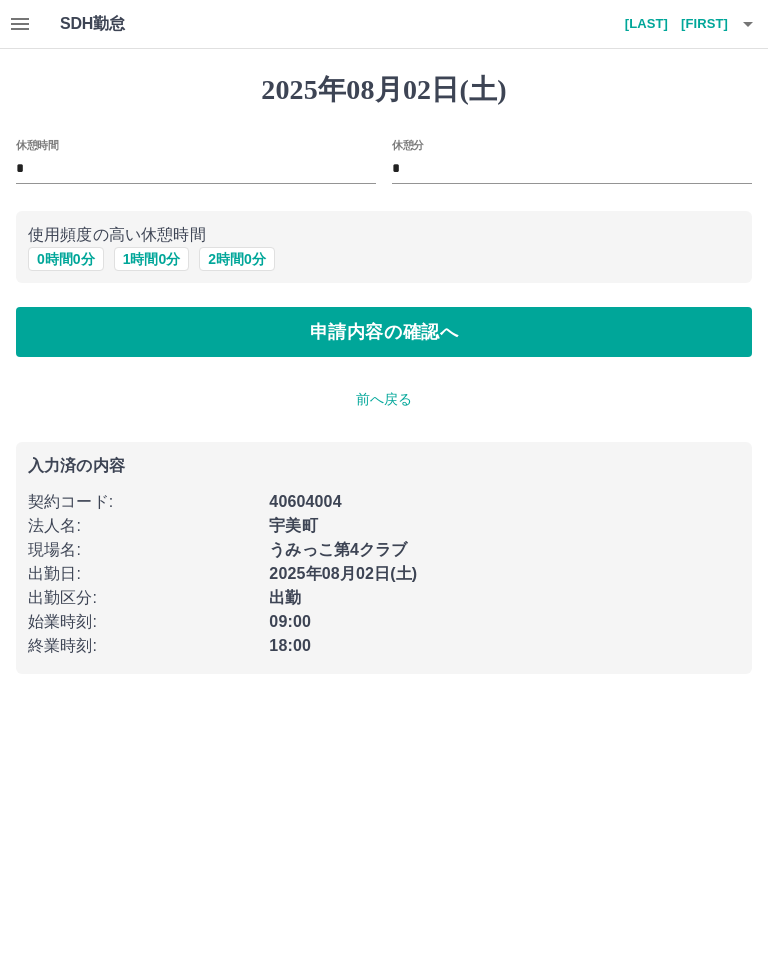 click on "1 時間 0 分" at bounding box center [152, 259] 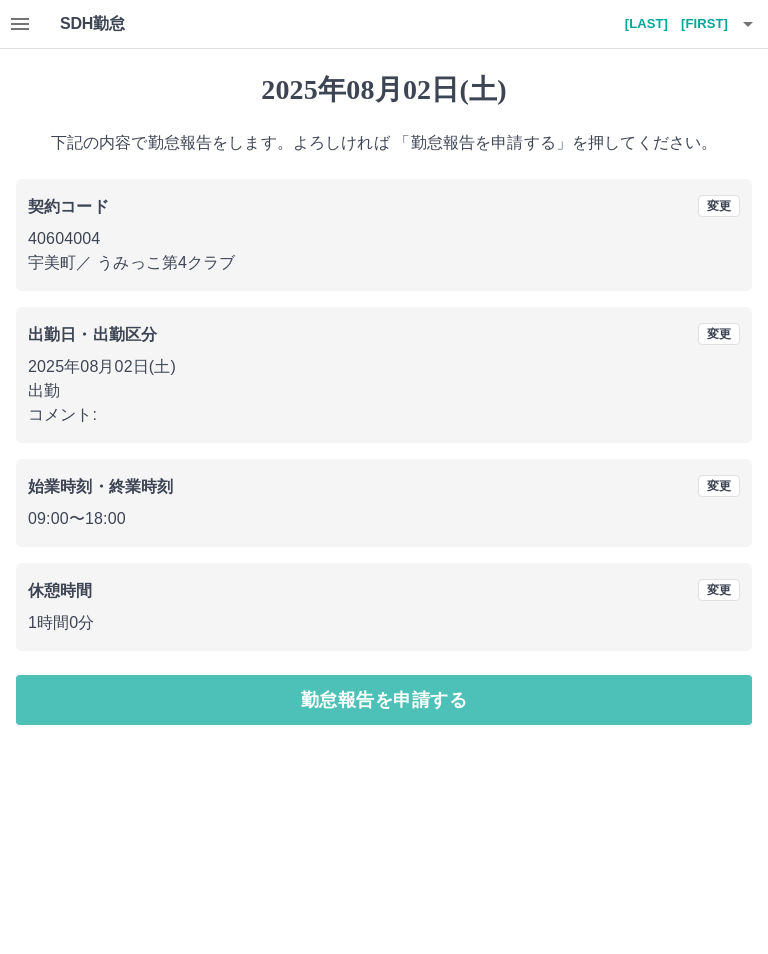 click on "勤怠報告を申請する" at bounding box center (384, 700) 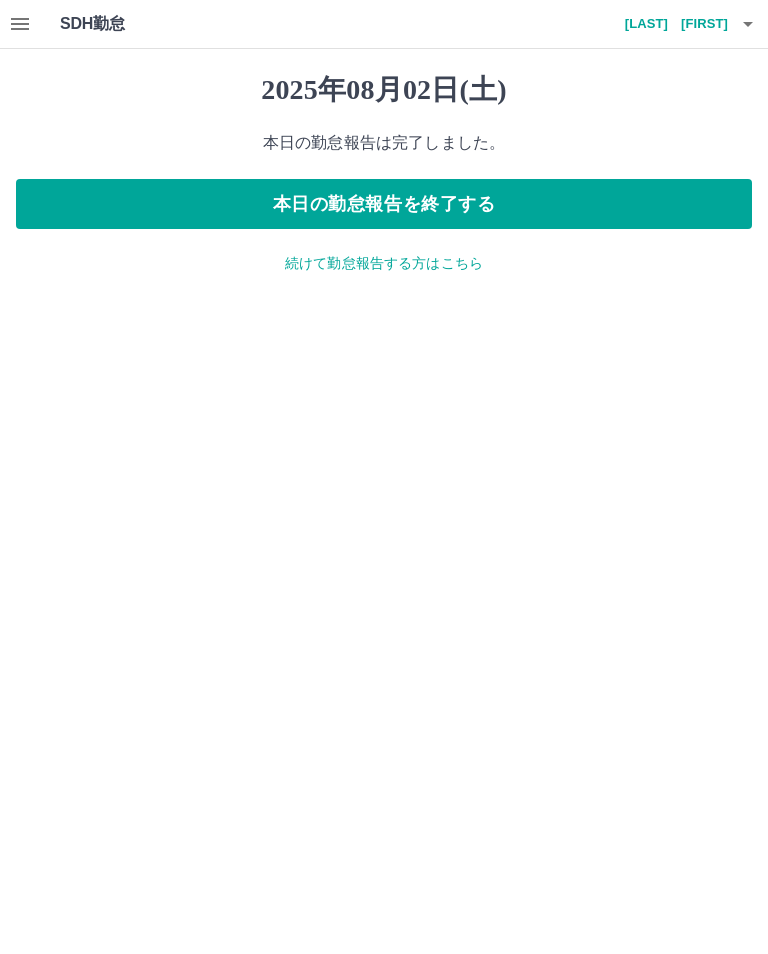 click on "続けて勤怠報告する方はこちら" at bounding box center [384, 263] 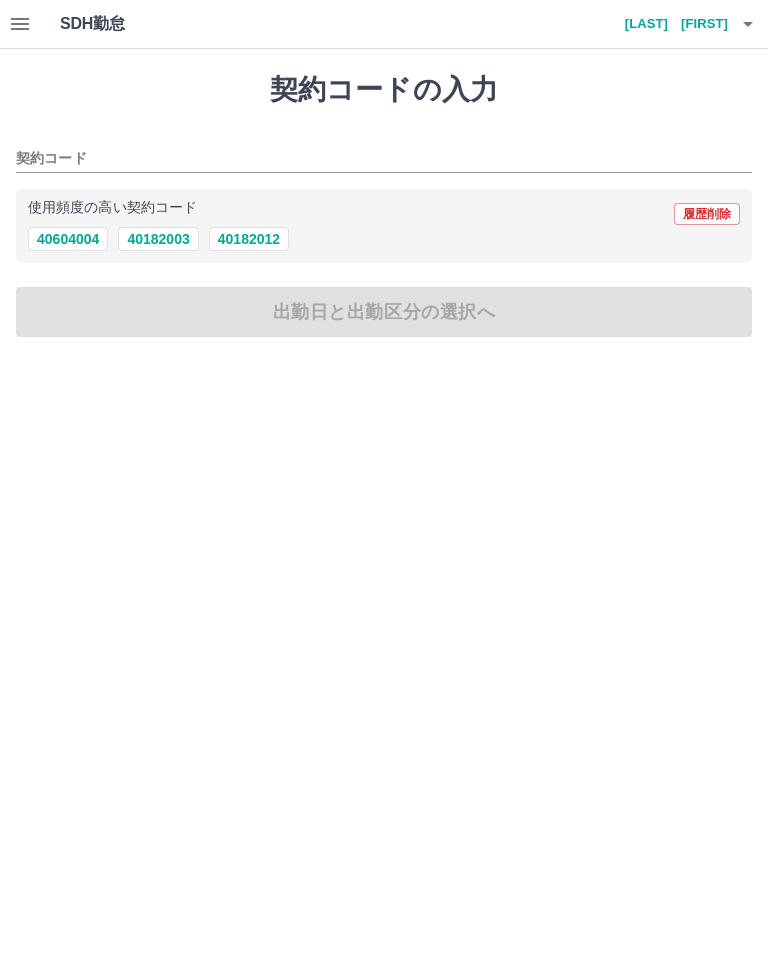 click on "40604004" at bounding box center (68, 239) 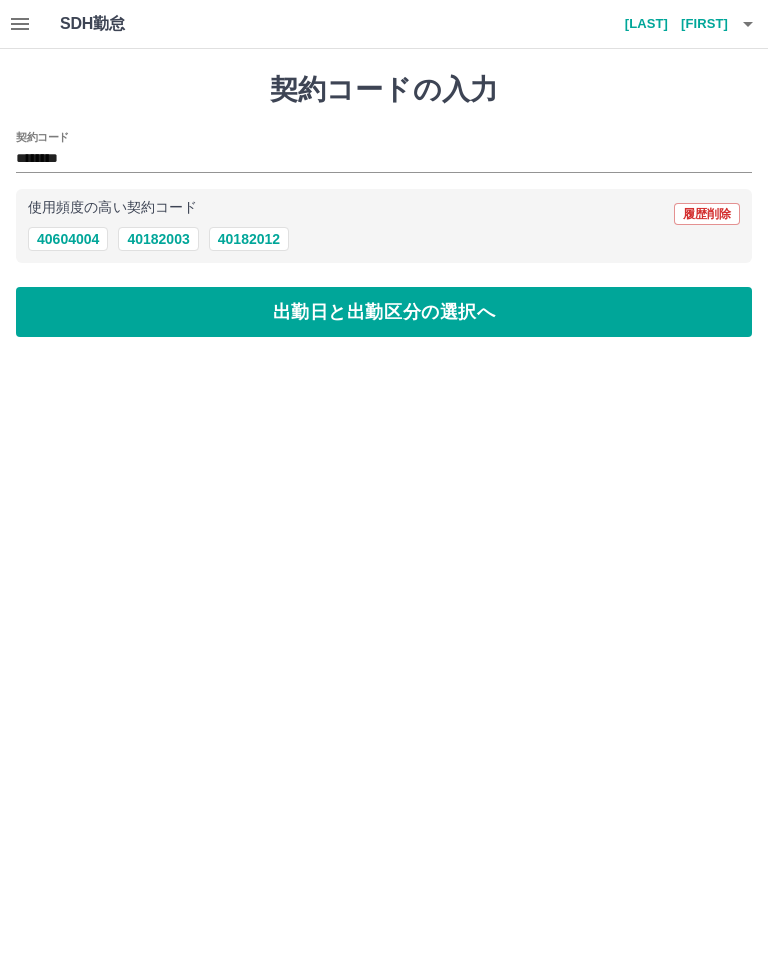 click on "出勤日と出勤区分の選択へ" at bounding box center (384, 312) 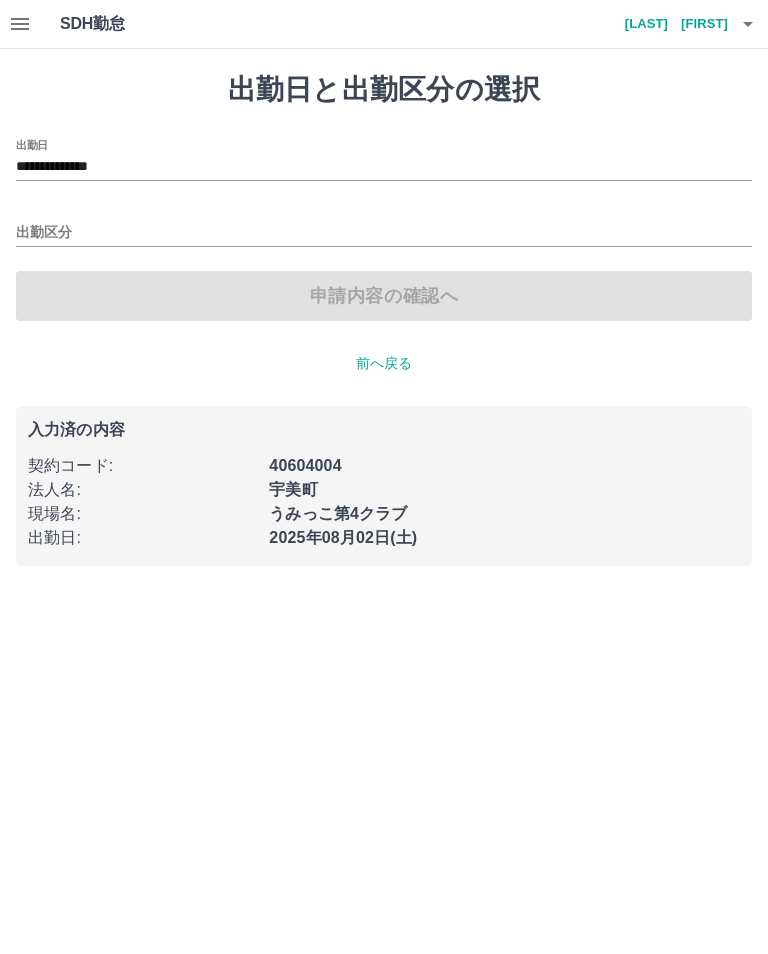 click on "**********" at bounding box center (384, 167) 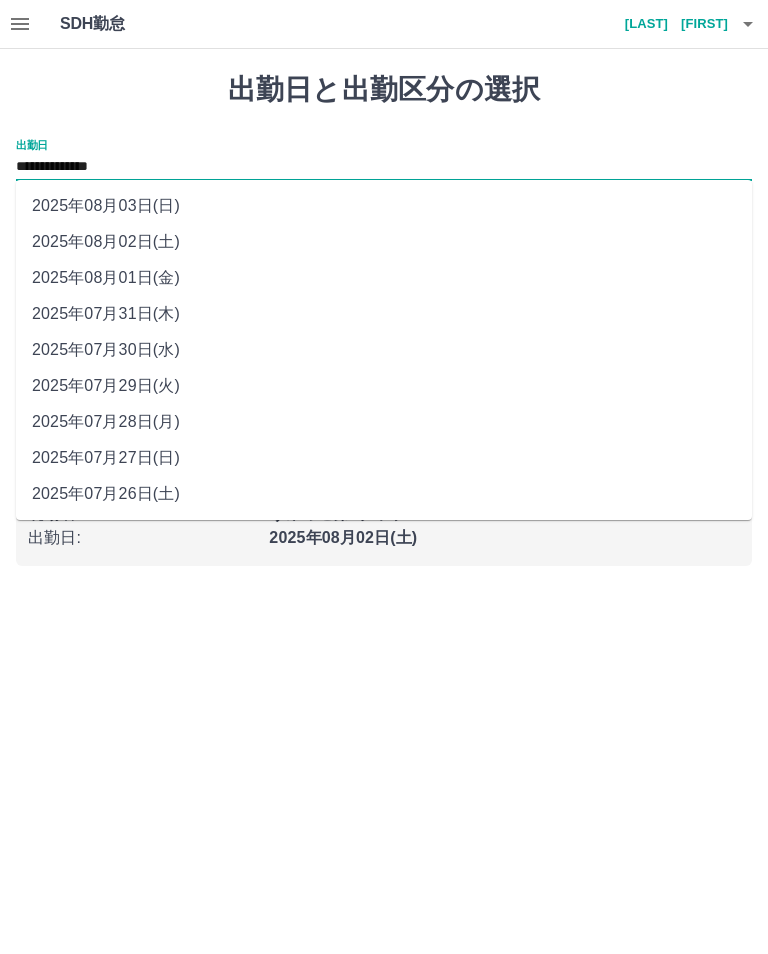 click on "2025年08月03日(日)" at bounding box center (384, 206) 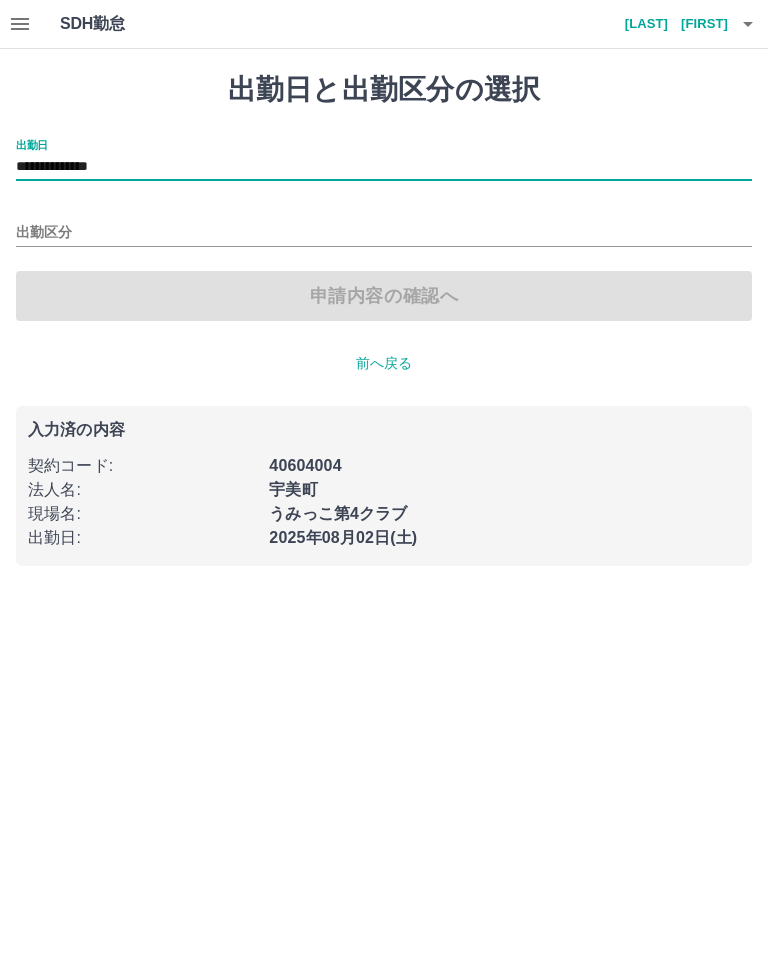 click on "出勤区分" at bounding box center [384, 233] 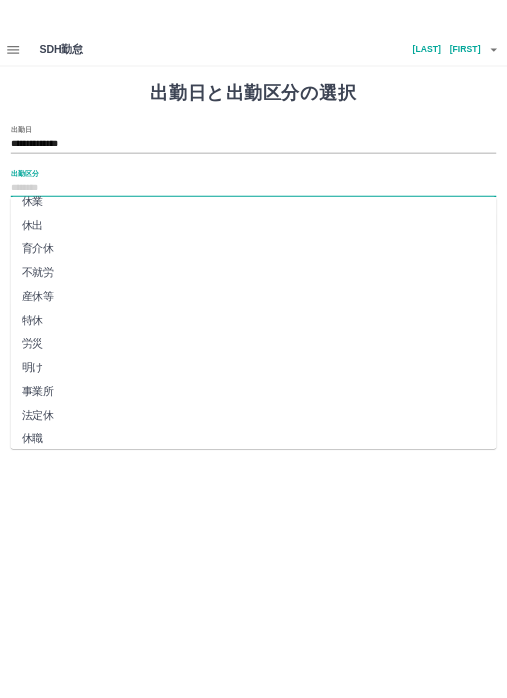scroll, scrollTop: 270, scrollLeft: 0, axis: vertical 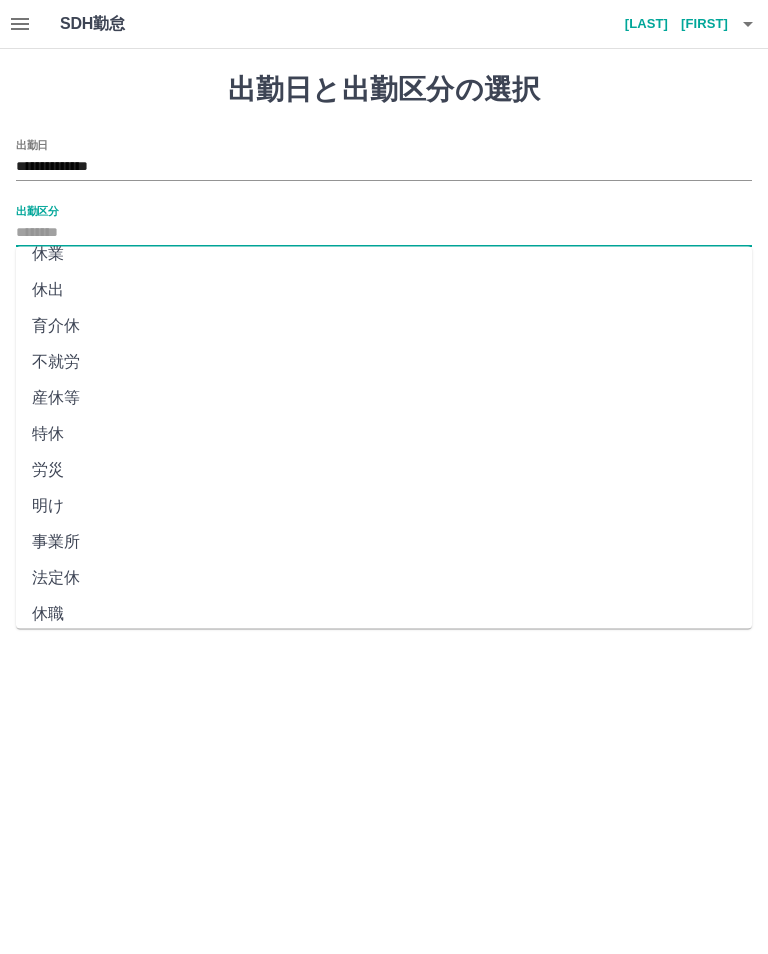 click on "法定休" at bounding box center (384, 579) 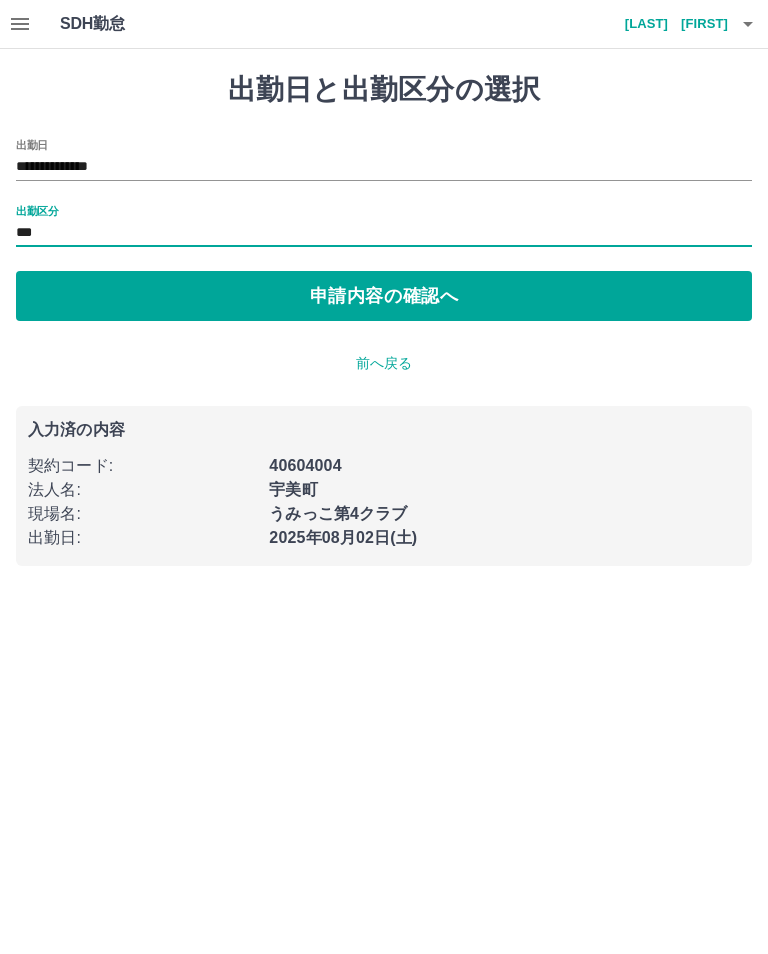 click on "申請内容の確認へ" at bounding box center (384, 296) 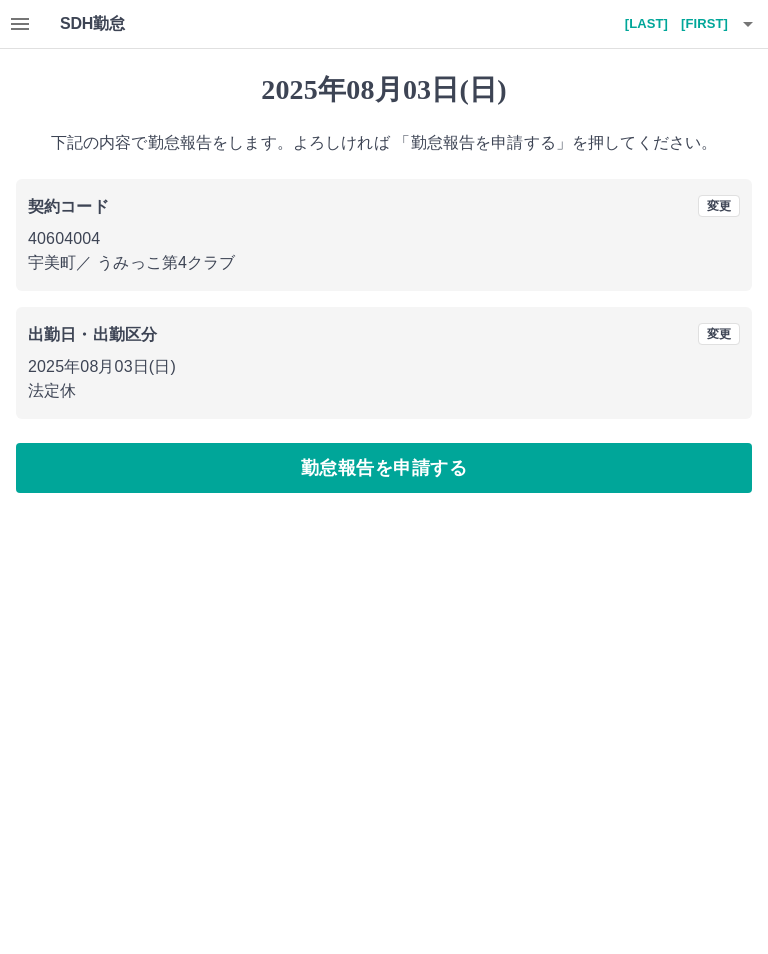 click on "勤怠報告を申請する" at bounding box center (384, 468) 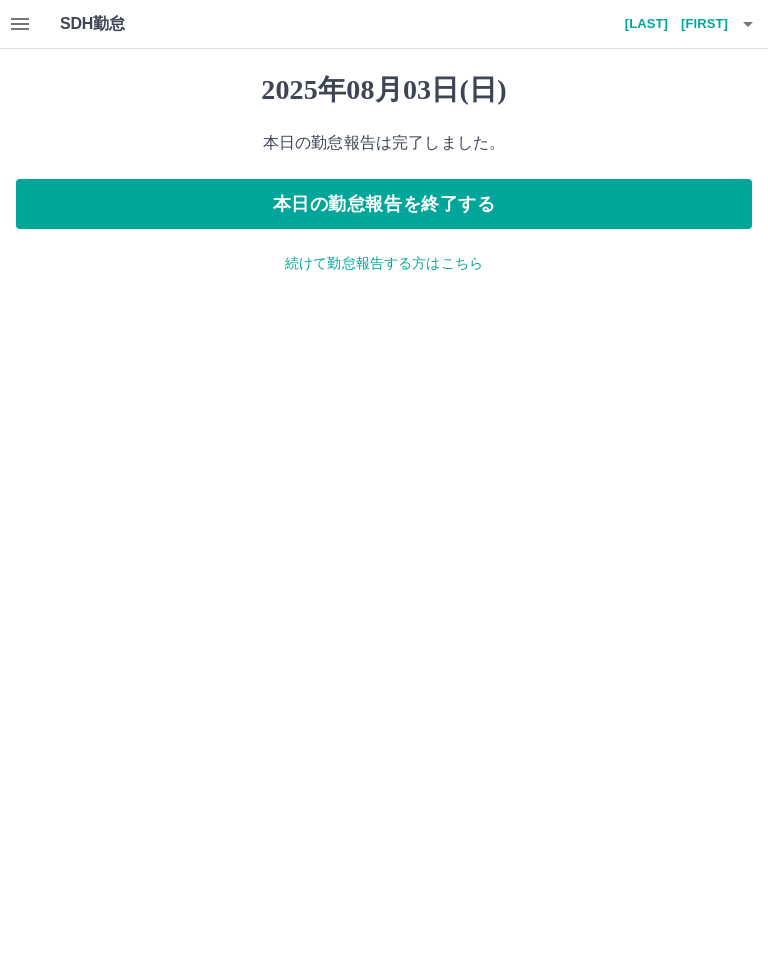 click 